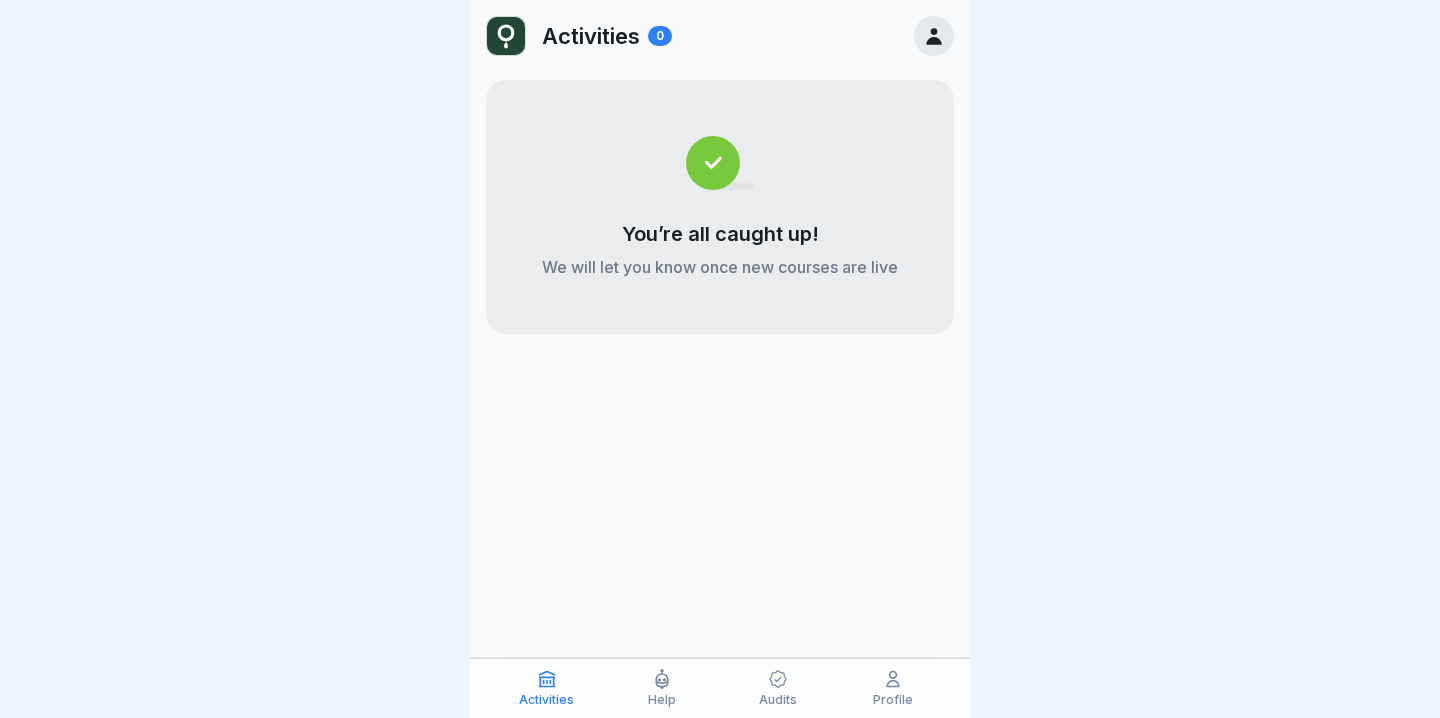 scroll, scrollTop: 0, scrollLeft: 0, axis: both 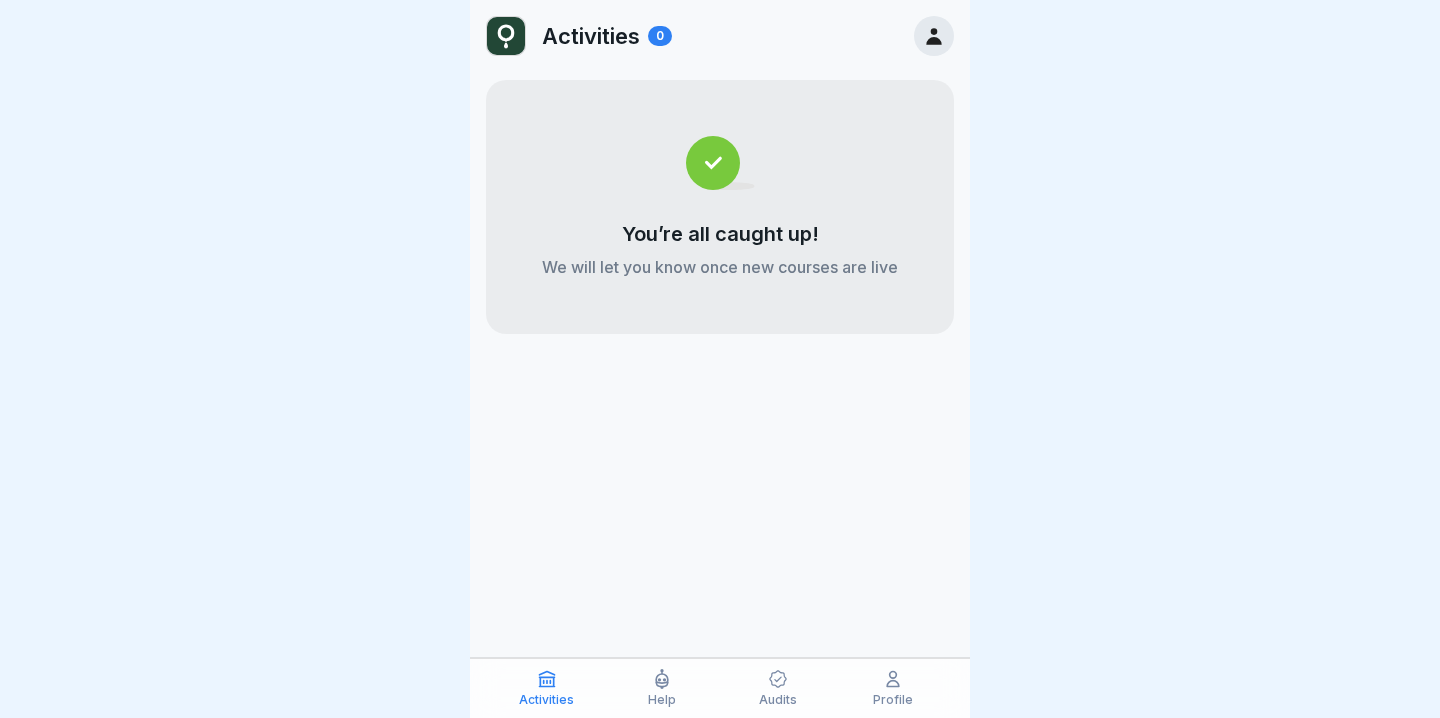 click 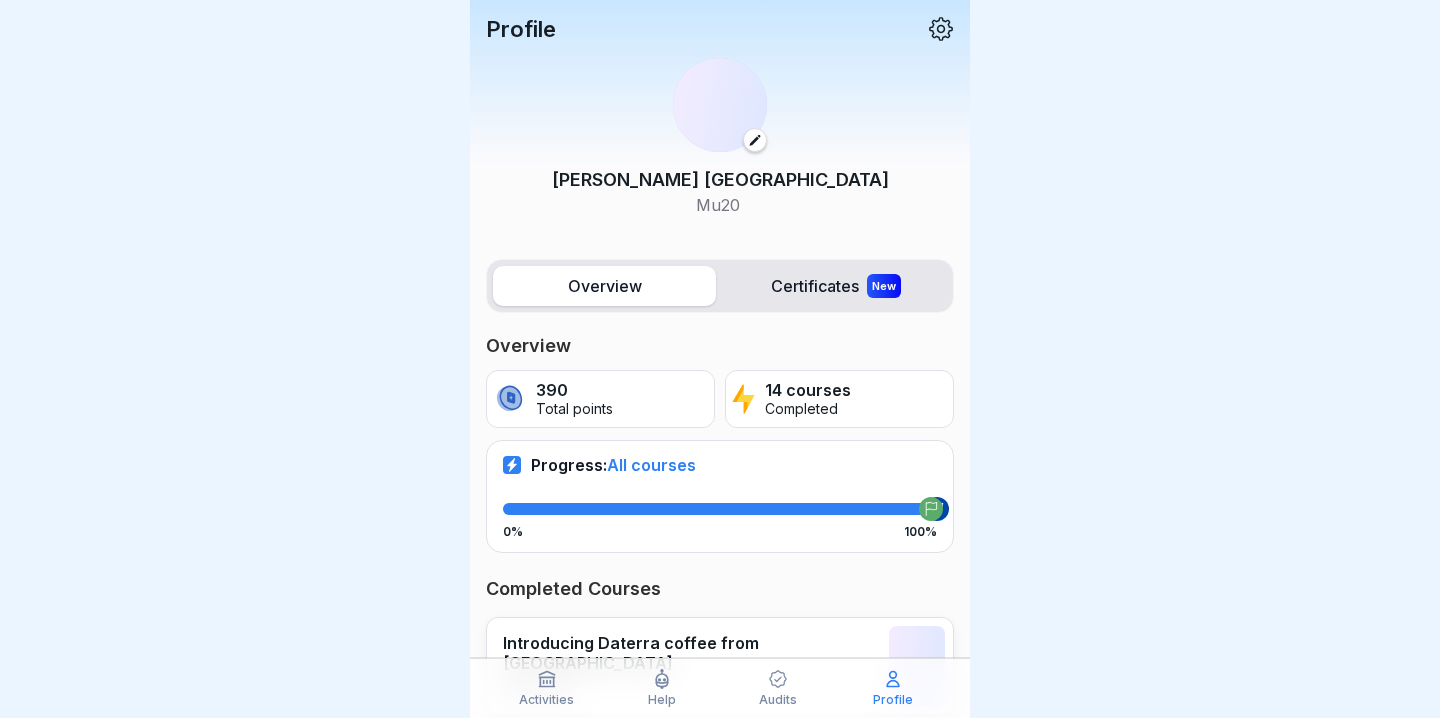 click 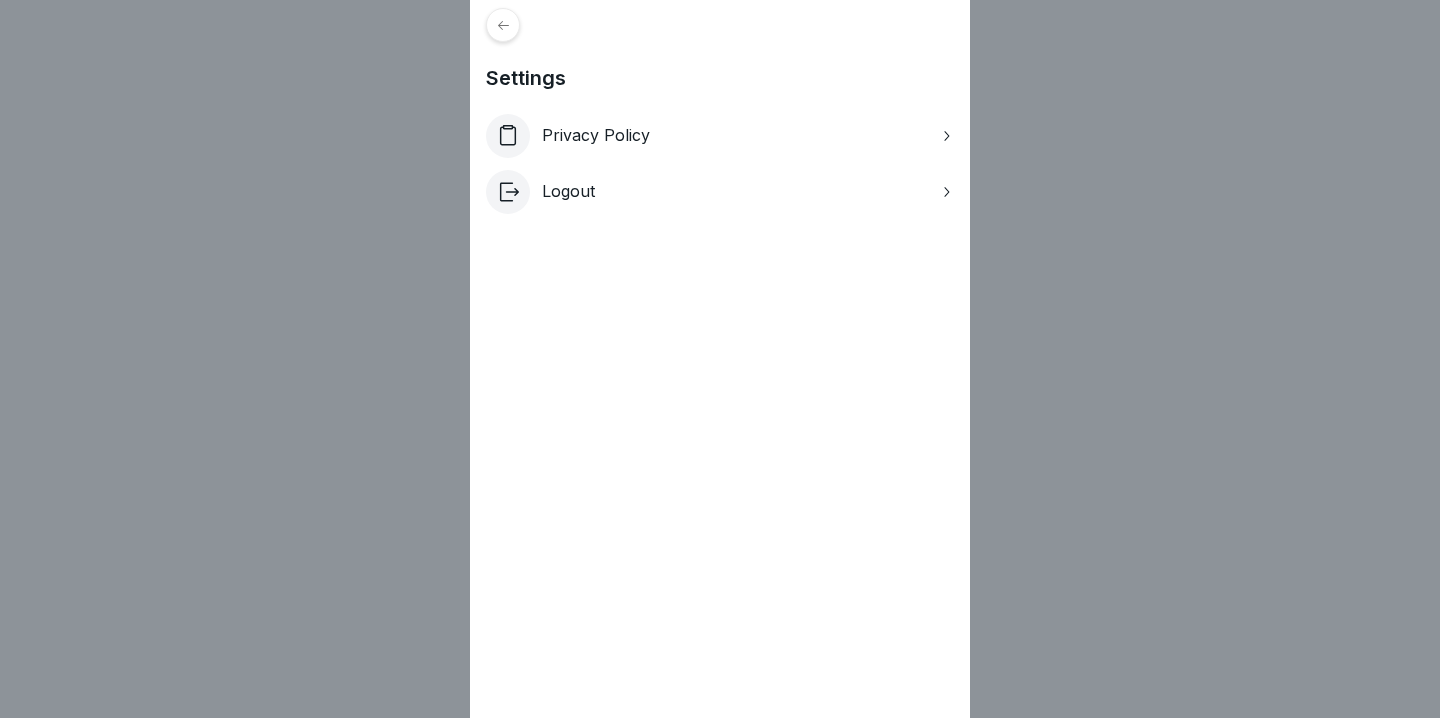 click 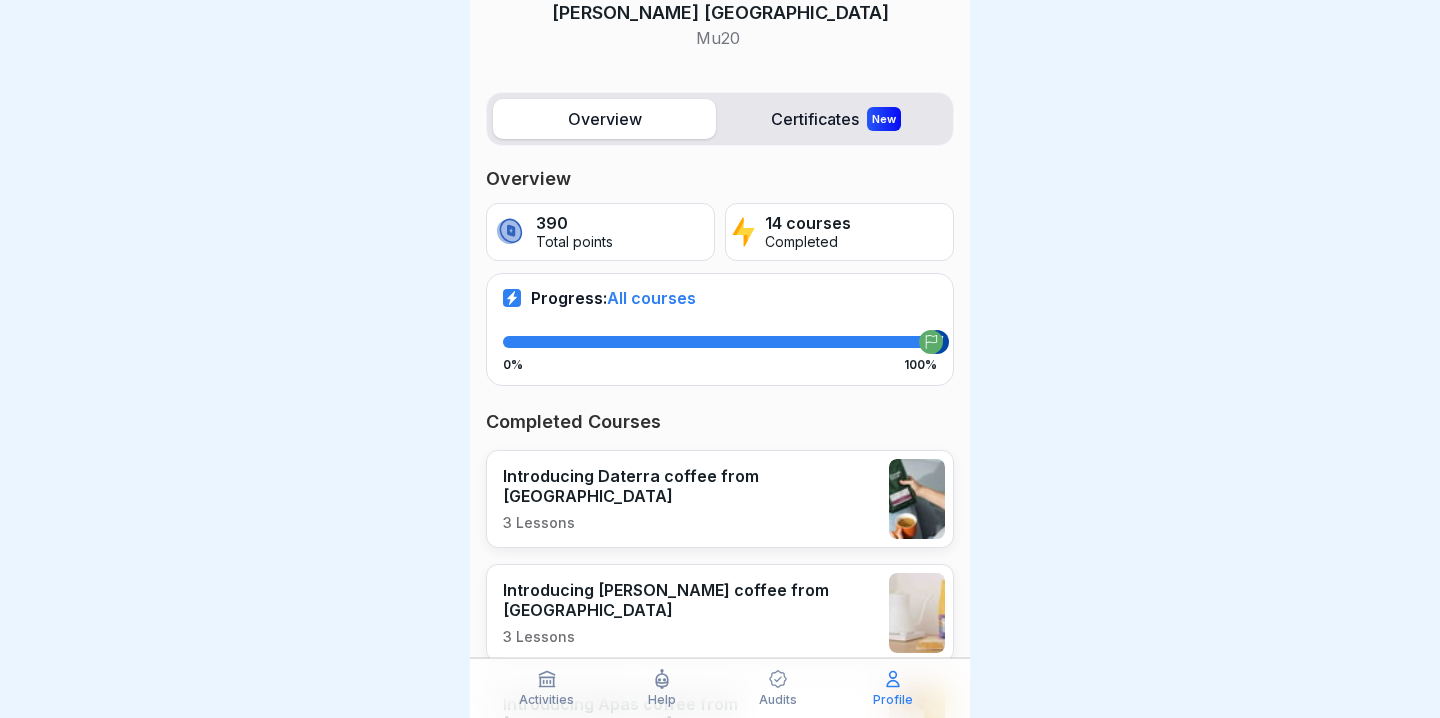 scroll, scrollTop: 190, scrollLeft: 0, axis: vertical 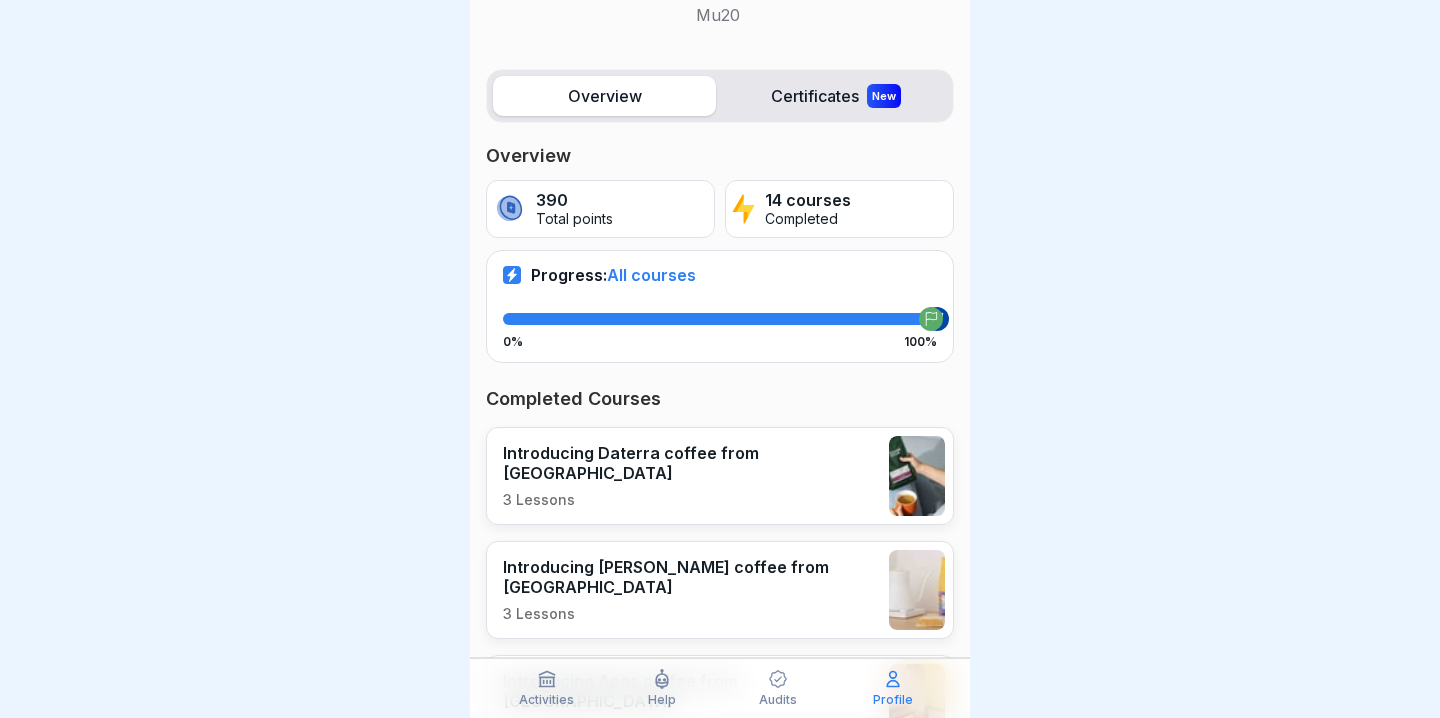 click on "Audits" at bounding box center [778, 700] 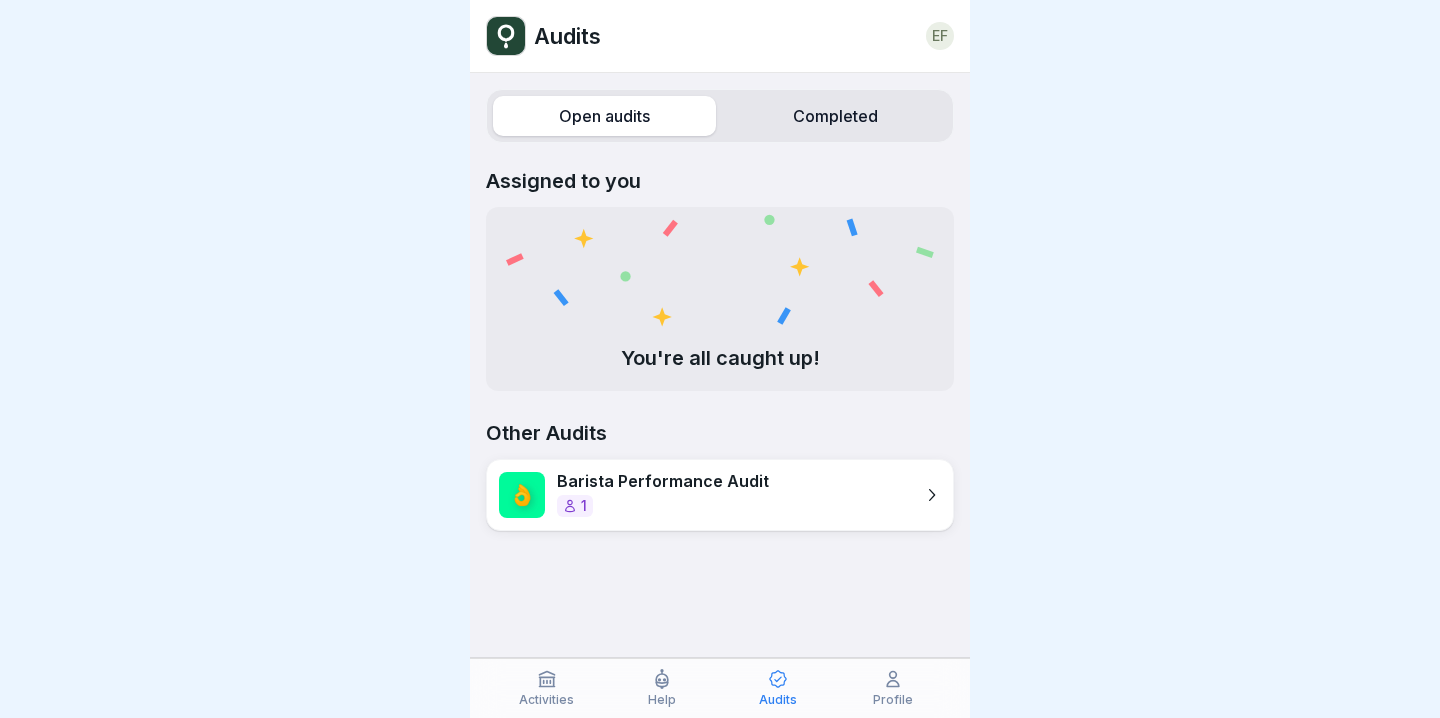 scroll, scrollTop: 0, scrollLeft: 0, axis: both 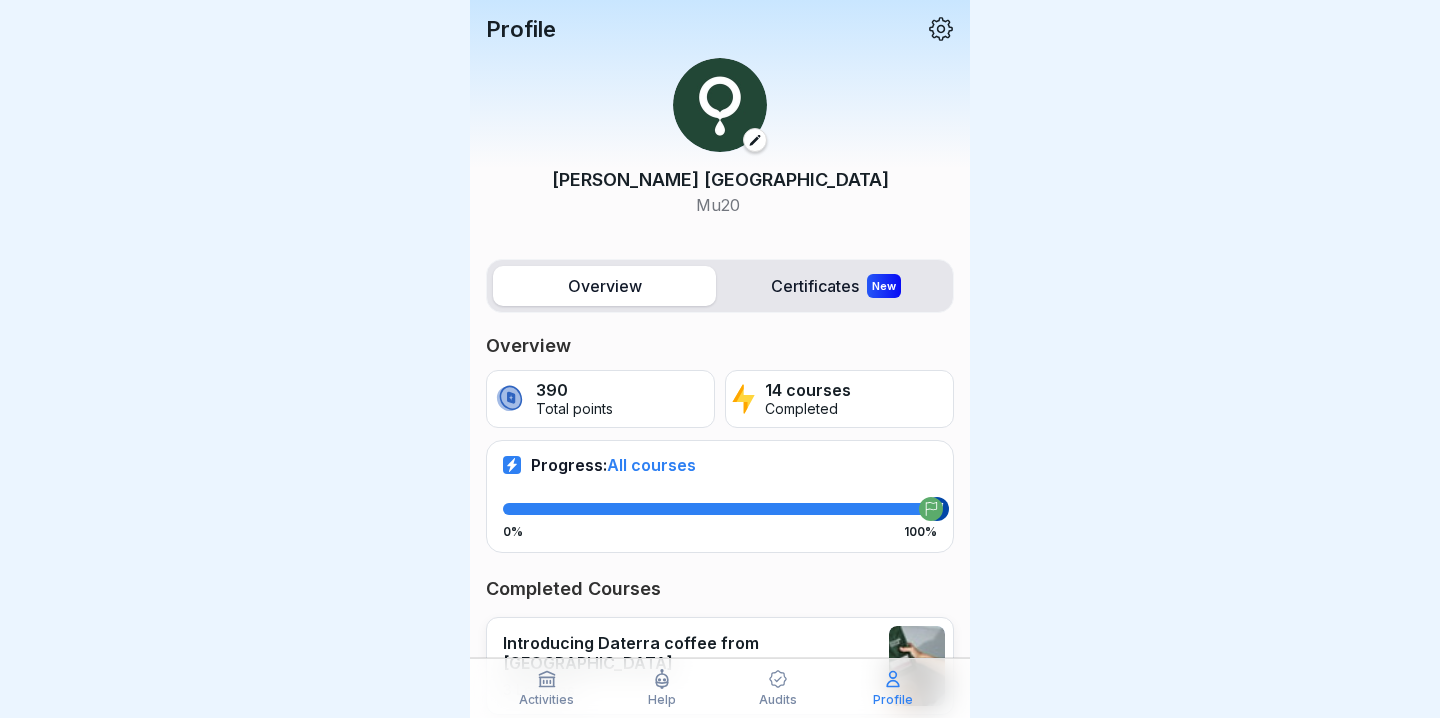 click on "Audits" at bounding box center (778, 700) 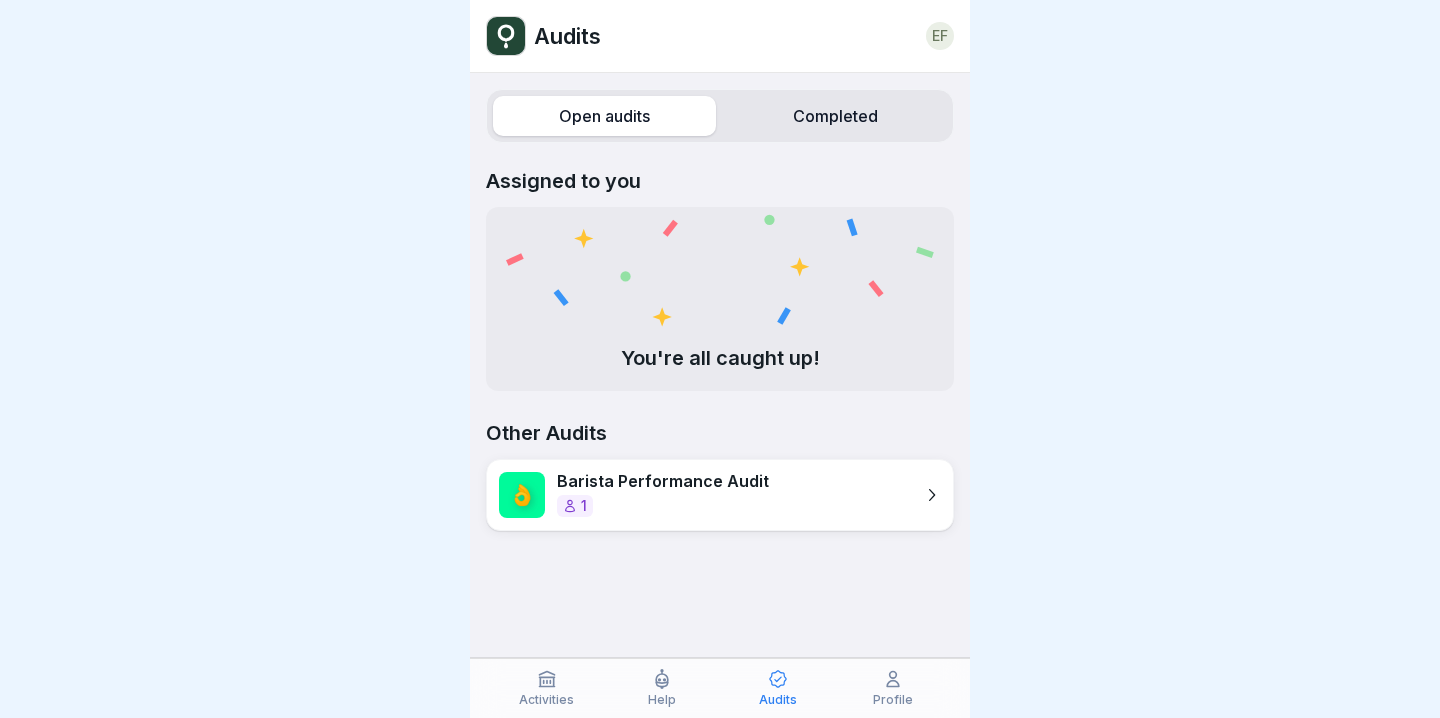 click on "Help" at bounding box center [663, 688] 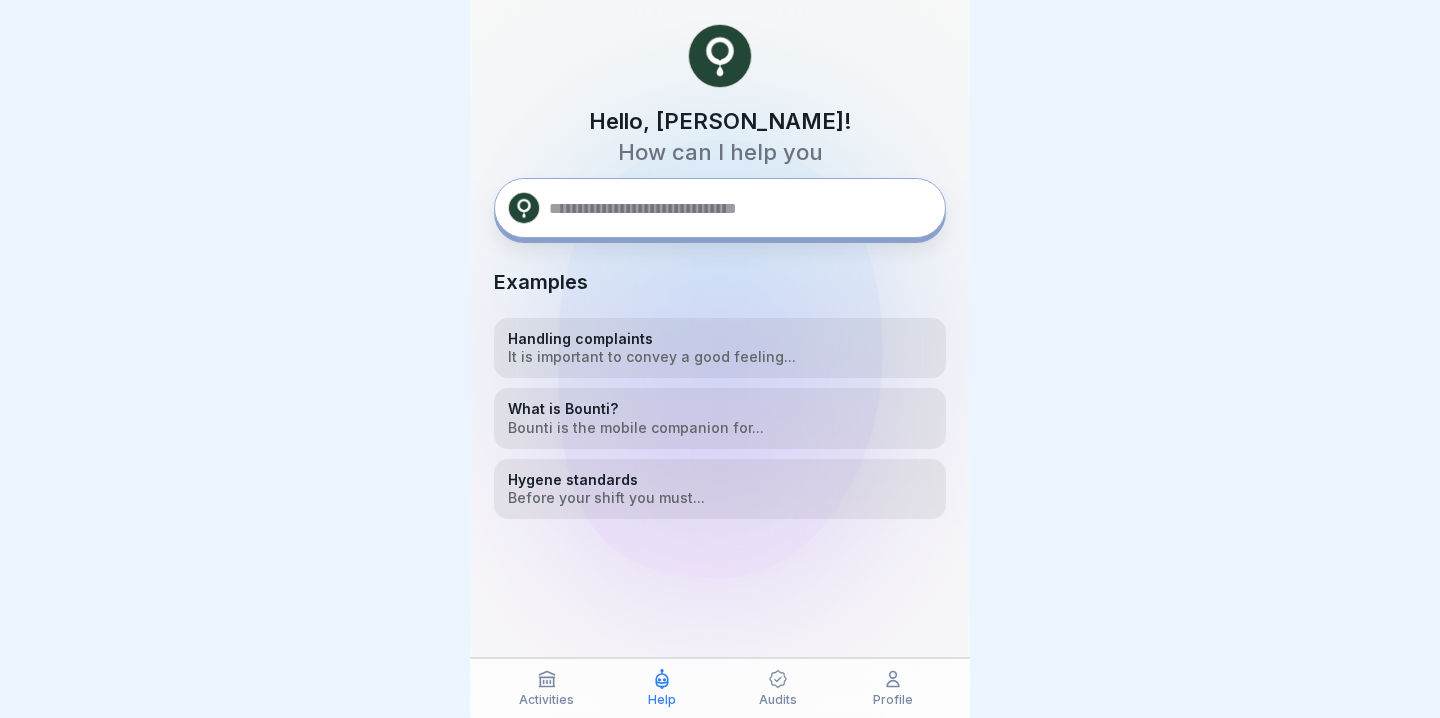 click on "Activities" at bounding box center (547, 688) 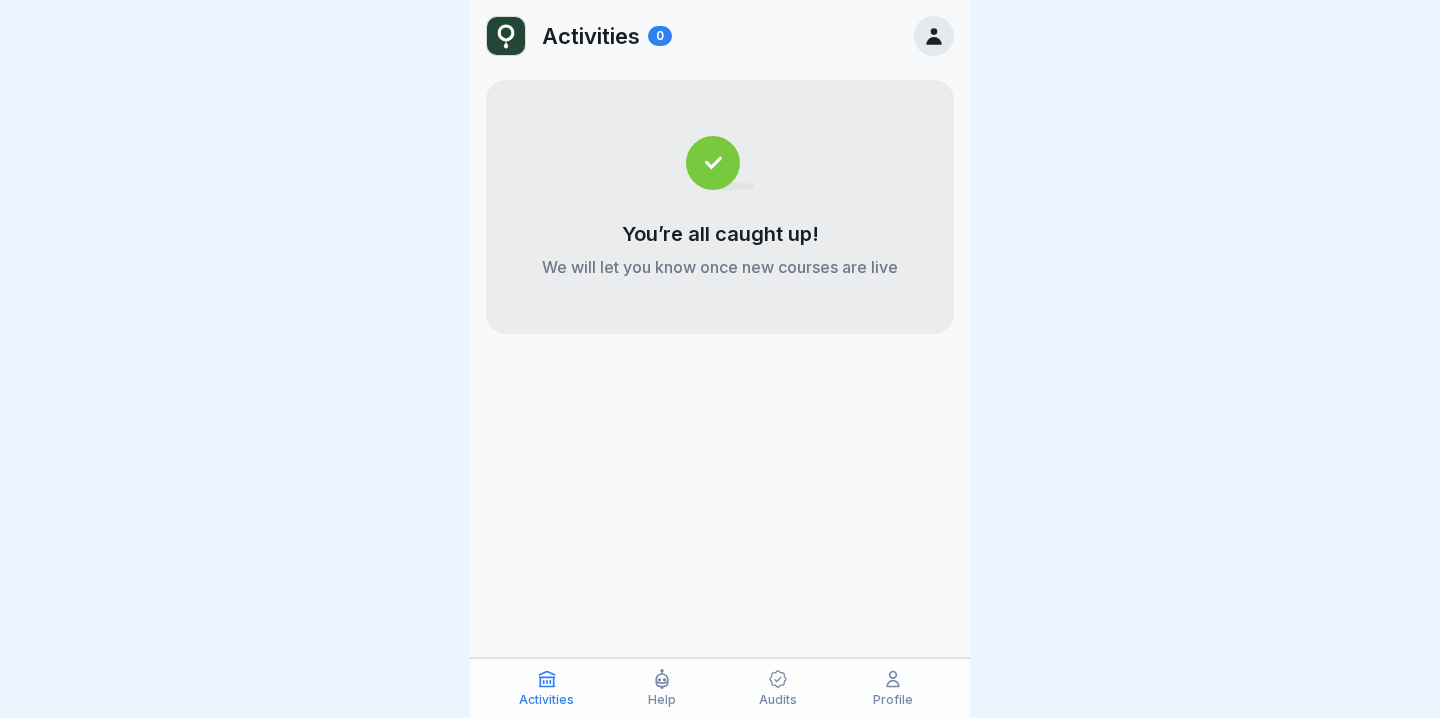 click at bounding box center [934, 36] 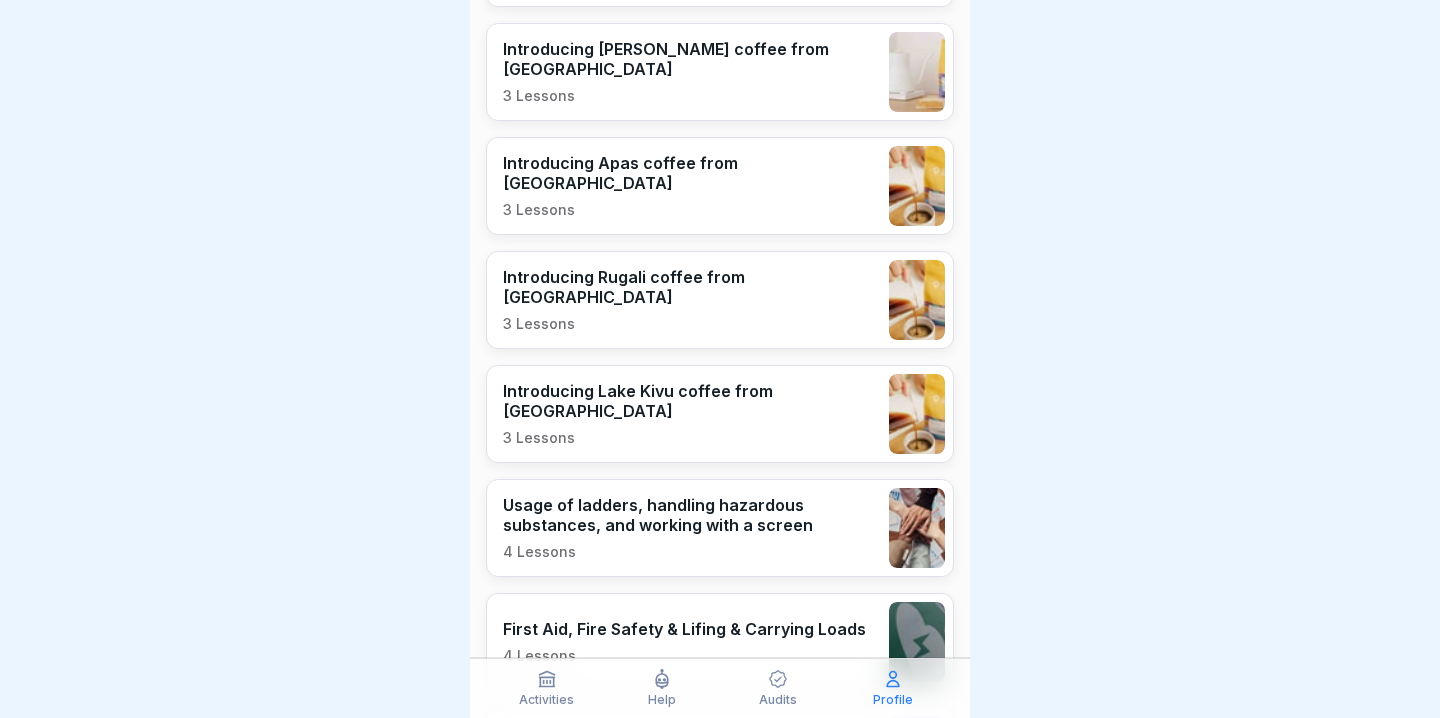 scroll, scrollTop: 714, scrollLeft: 0, axis: vertical 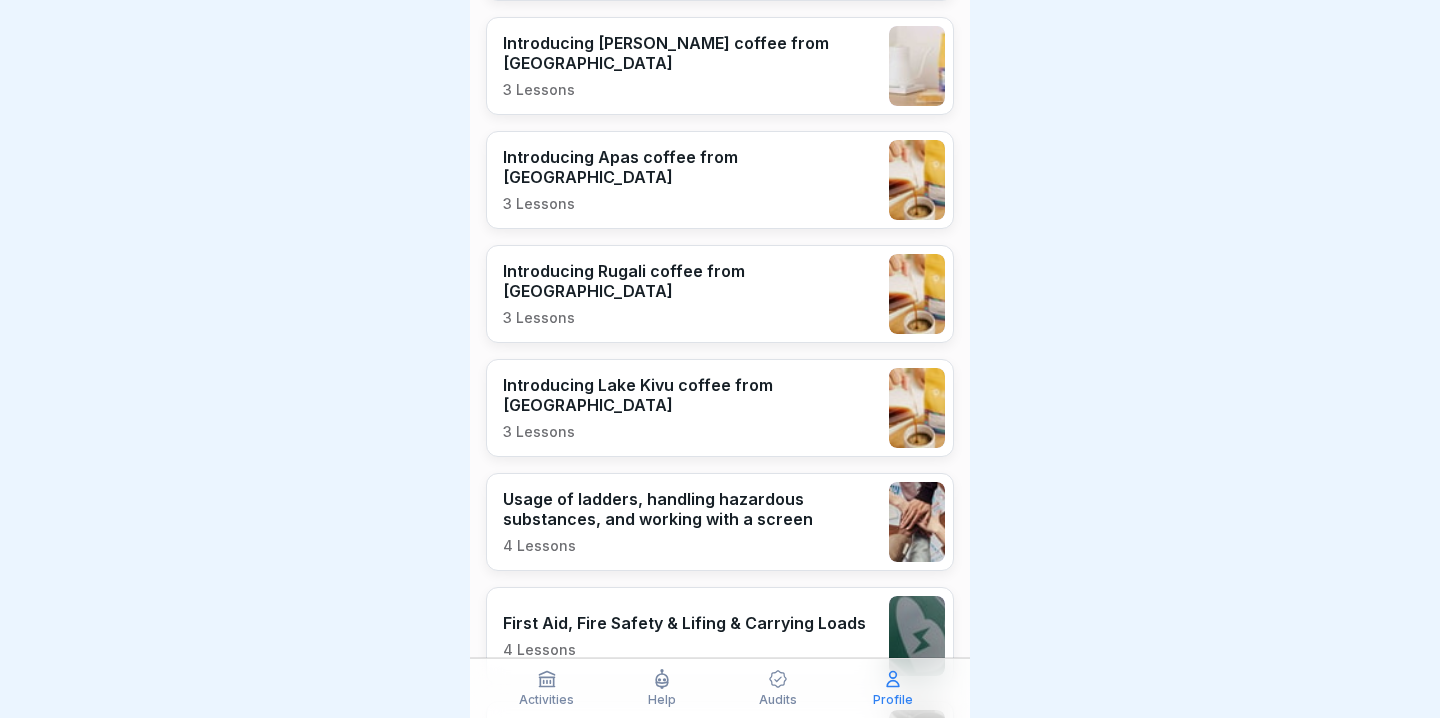 click 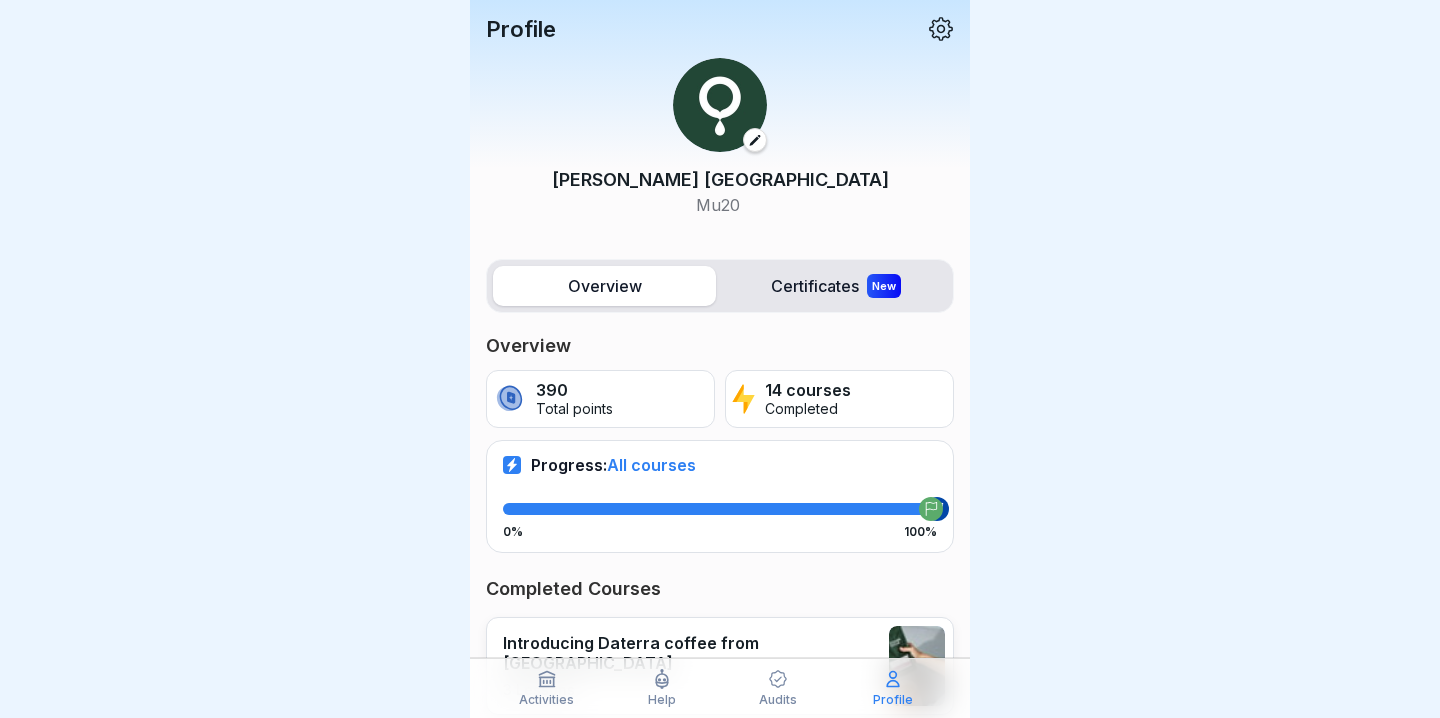 click on "[PERSON_NAME] Mu20" at bounding box center [720, 137] 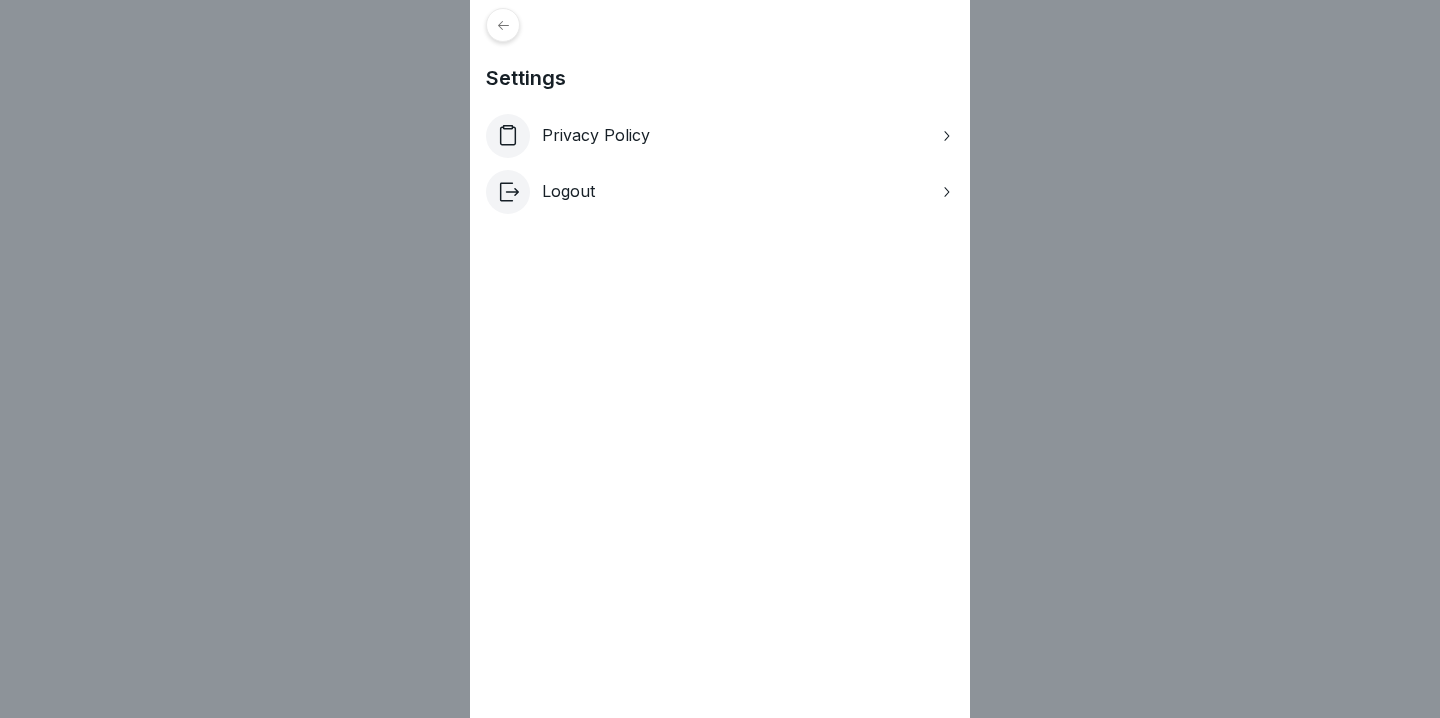 click on "Privacy Policy" at bounding box center [720, 136] 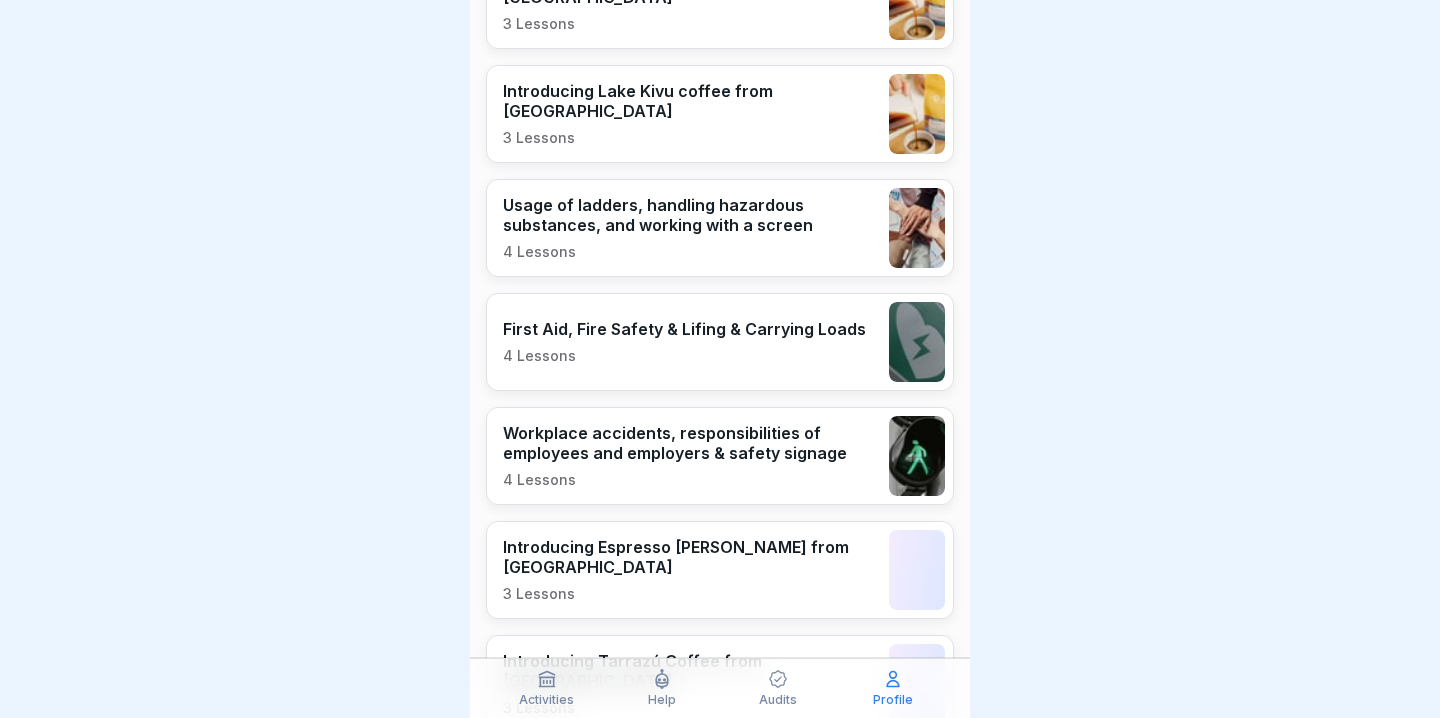 scroll, scrollTop: 1125, scrollLeft: 0, axis: vertical 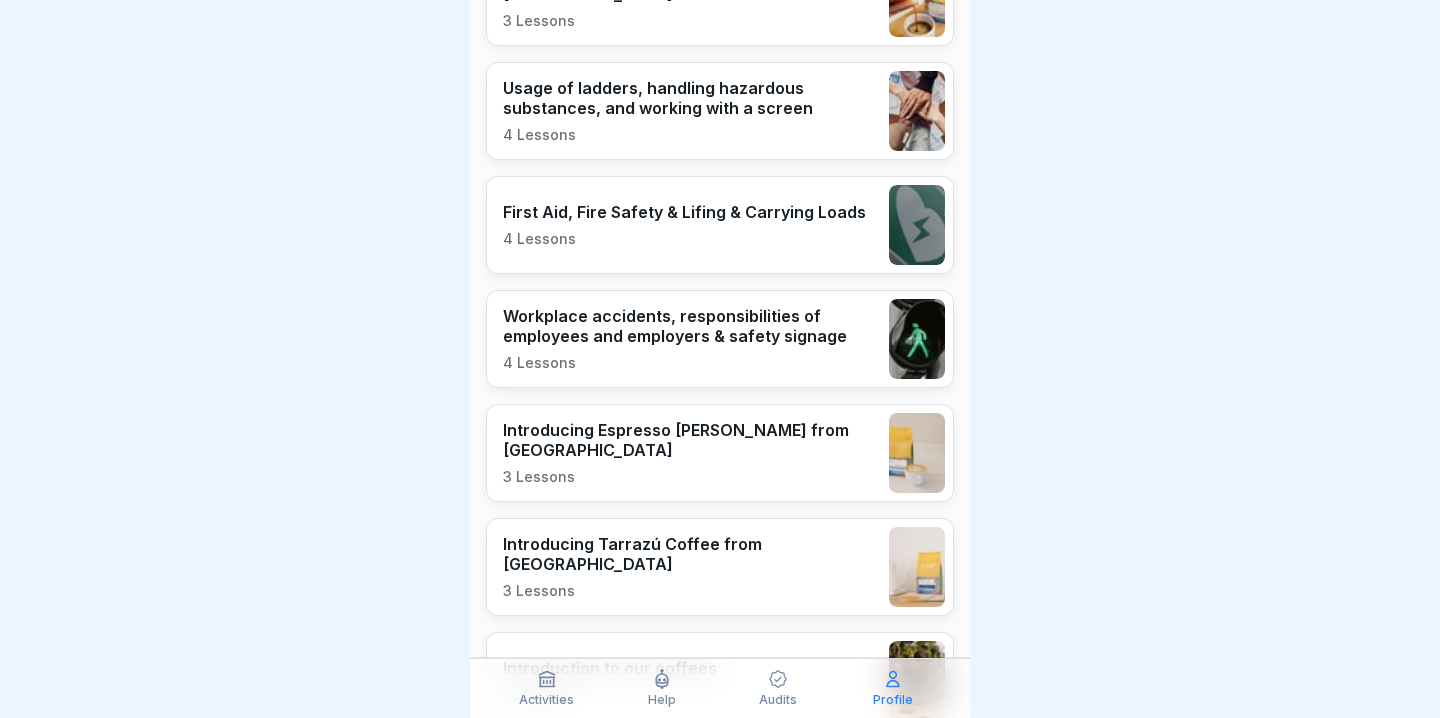 click on "Help" at bounding box center [663, 688] 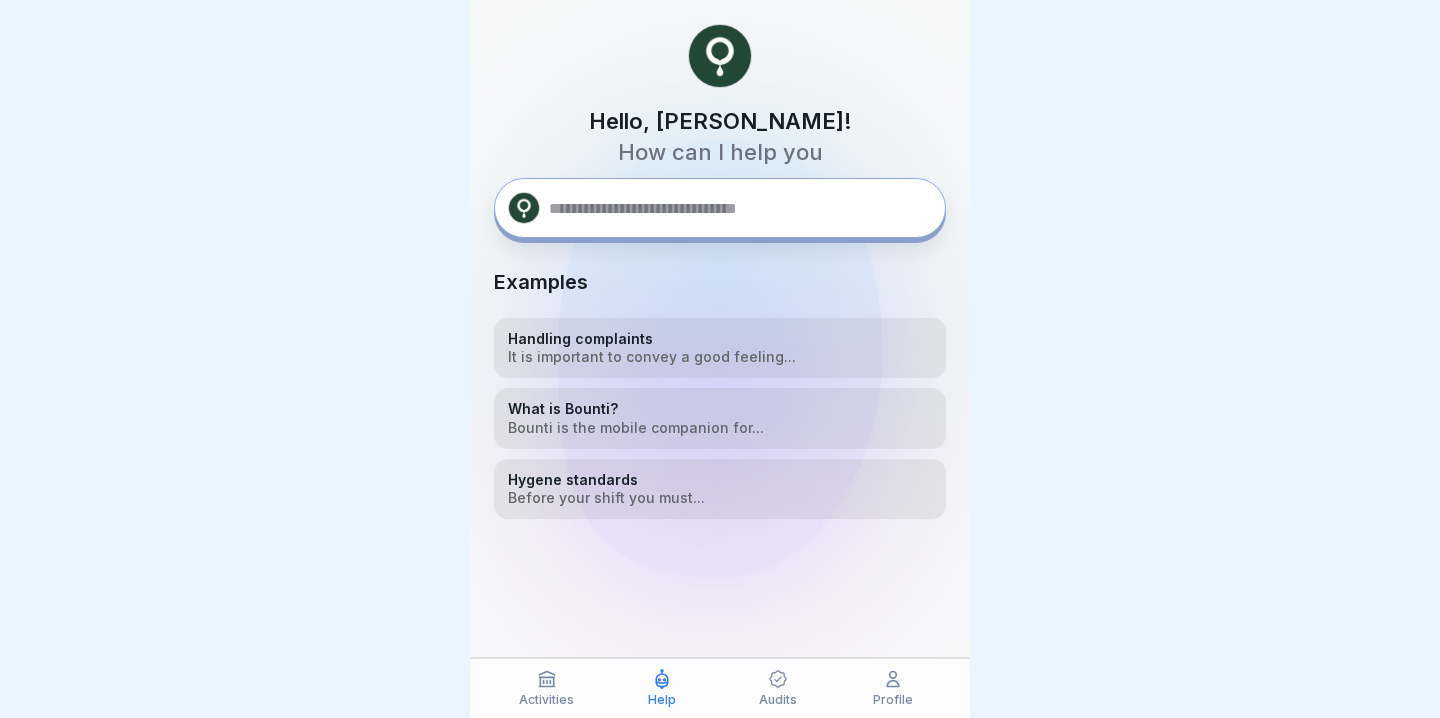 click on "Activities" at bounding box center (547, 688) 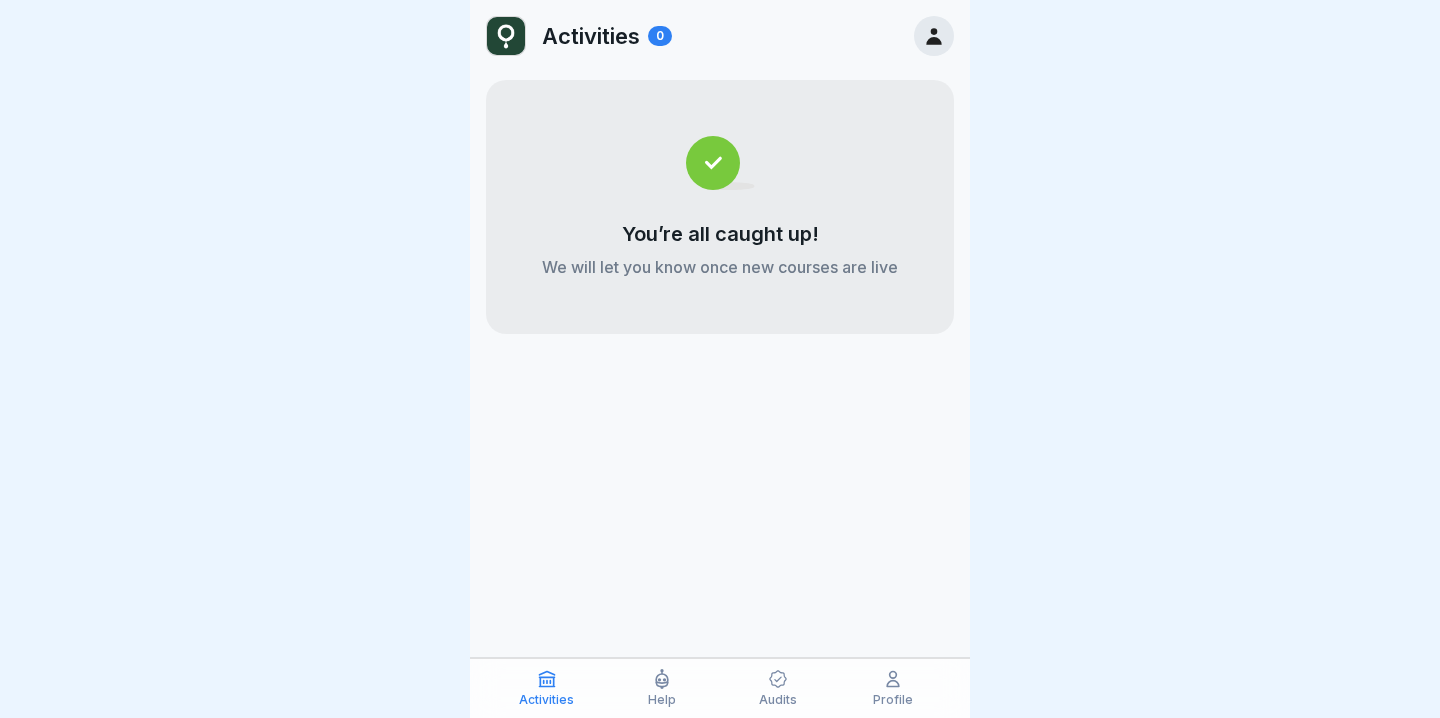 click on "Help" at bounding box center (663, 688) 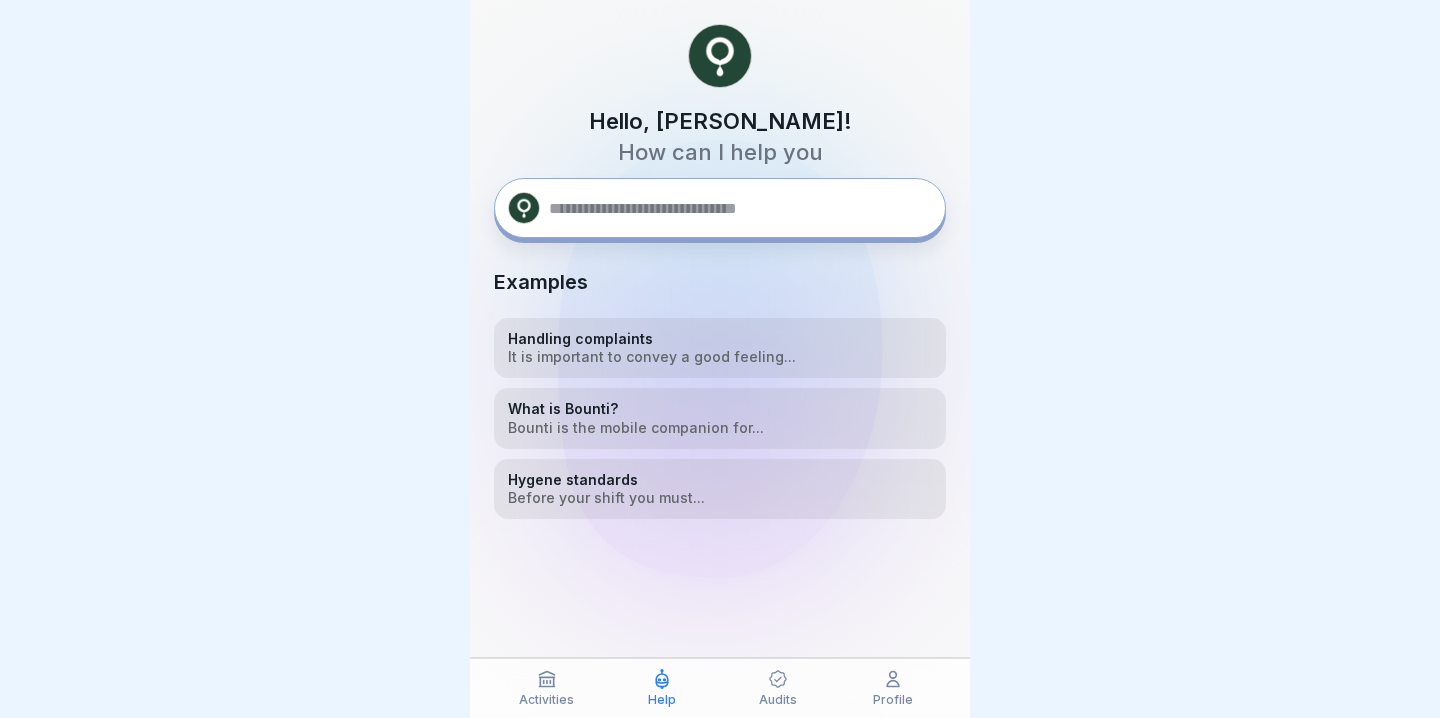 click 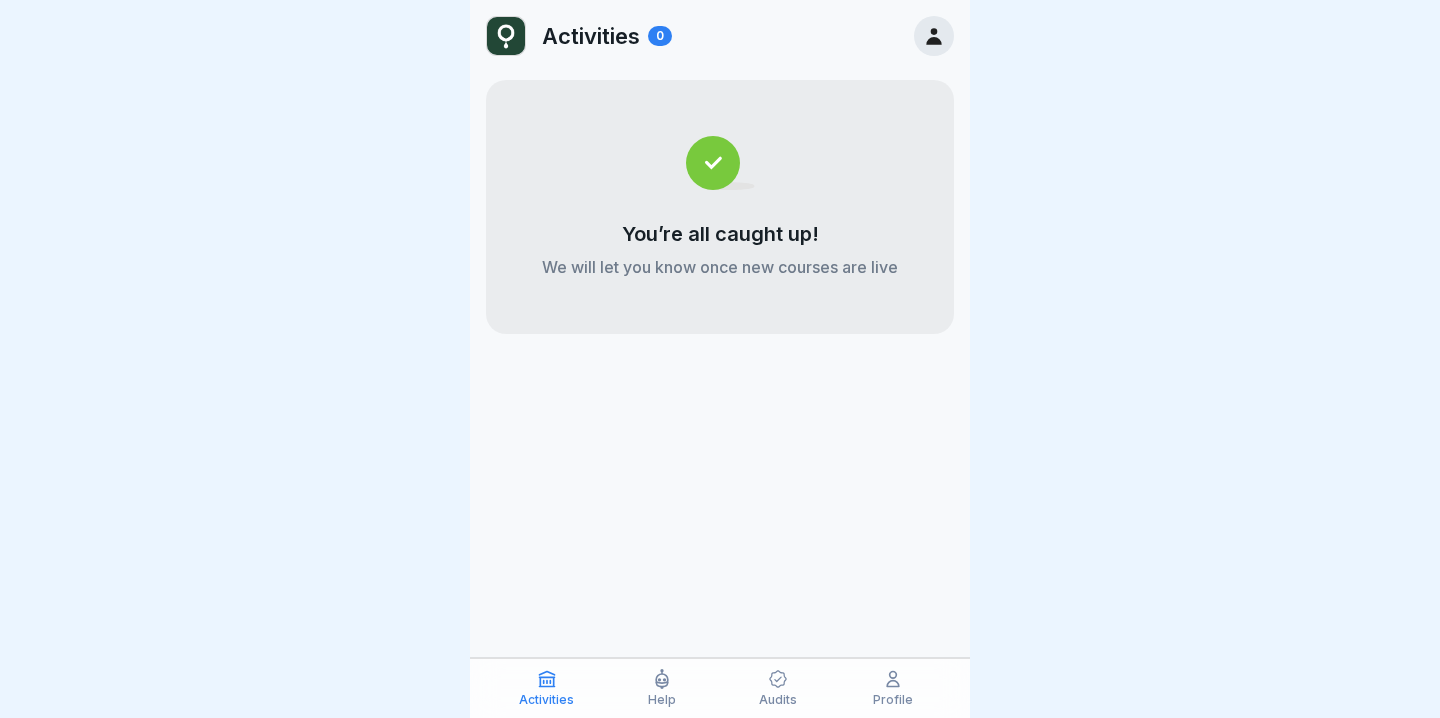 click 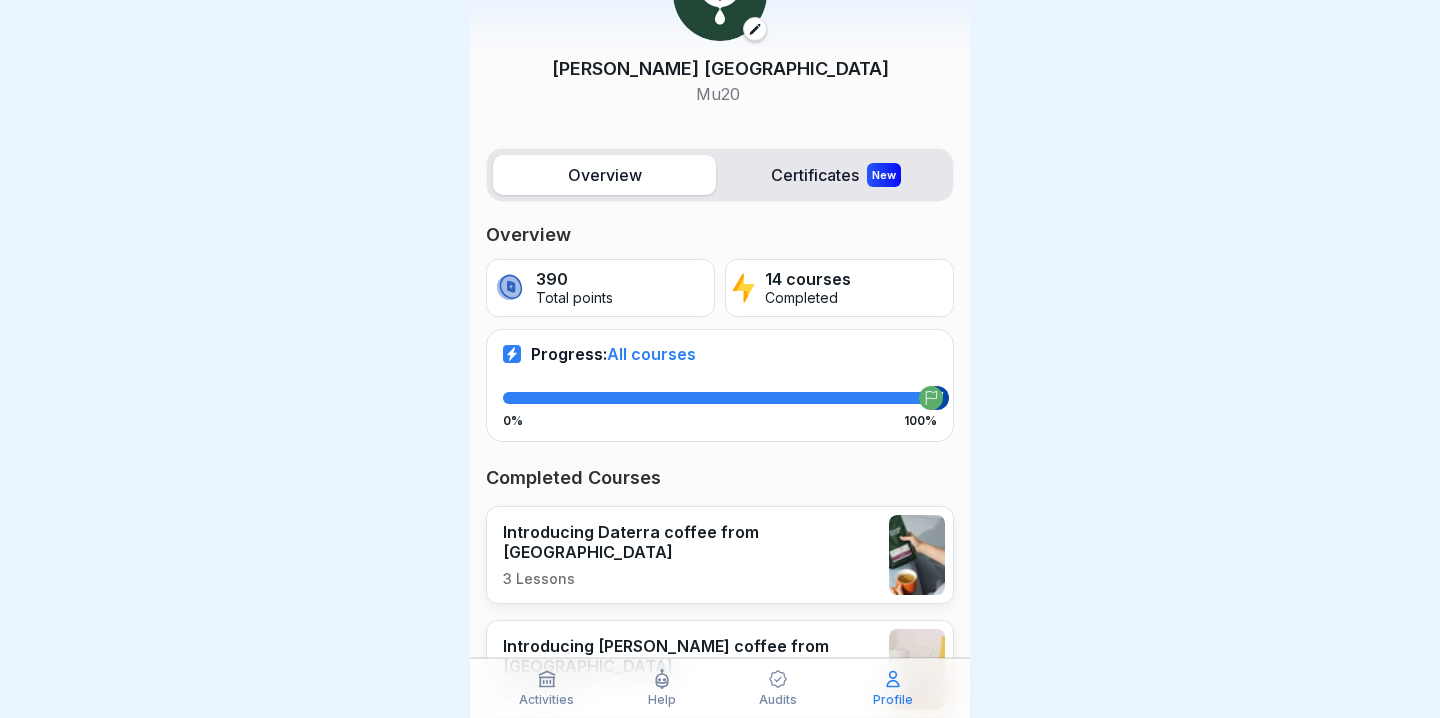 scroll, scrollTop: 116, scrollLeft: 0, axis: vertical 